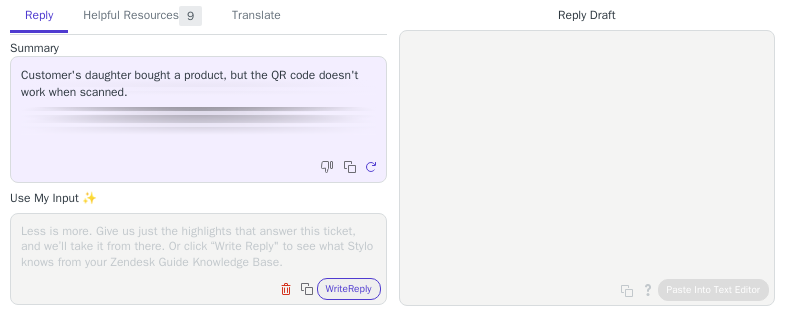 scroll, scrollTop: 0, scrollLeft: 0, axis: both 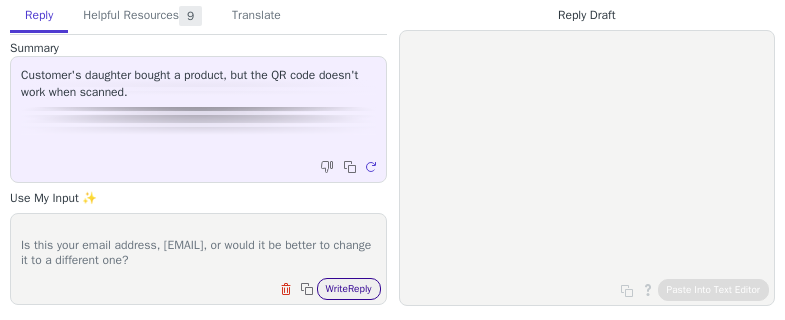 type on "Good morning!
Is this your email address, [EMAIL], or would it be better to change it to a different one?" 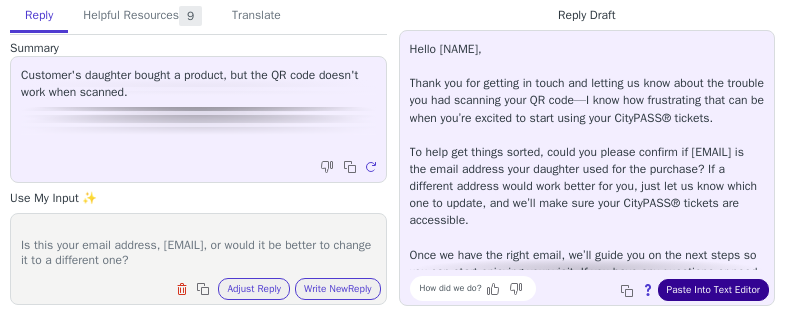 click on "Paste Into Text Editor" at bounding box center (713, 290) 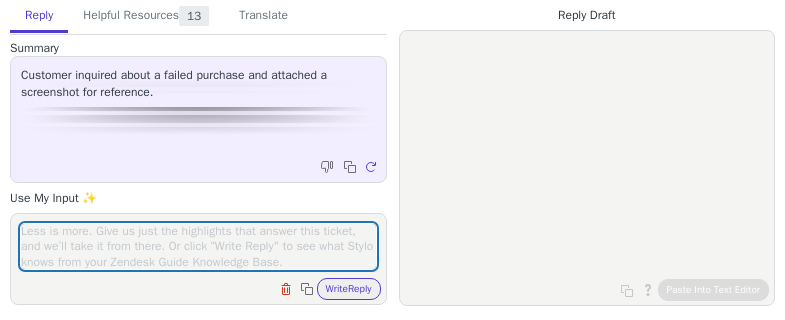 scroll, scrollTop: 0, scrollLeft: 0, axis: both 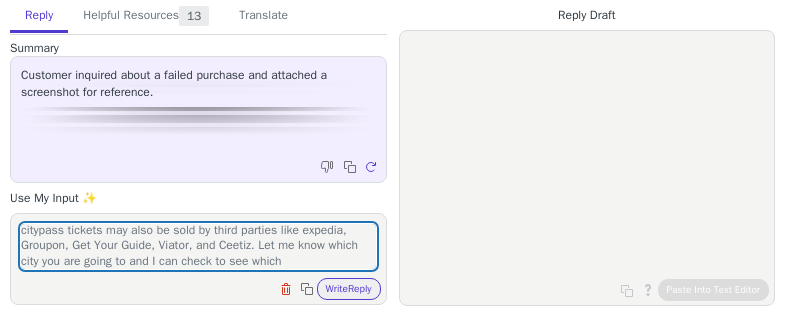 type on "citypass tickets may also be sold by third parties like expedia, Groupon, Get Your Guide, Viator, and Ceetiz. Let me know which city you are going to and I can check to see which" 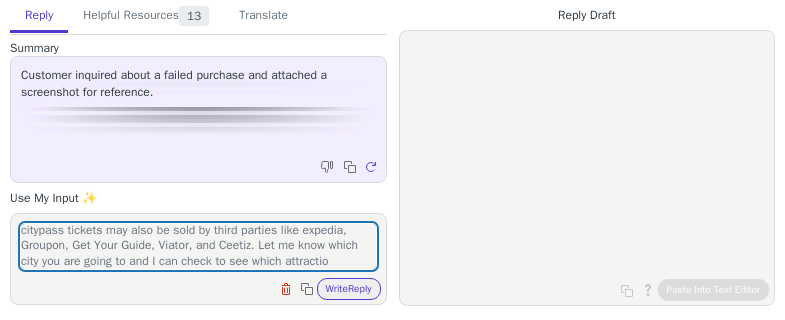 scroll, scrollTop: 17, scrollLeft: 0, axis: vertical 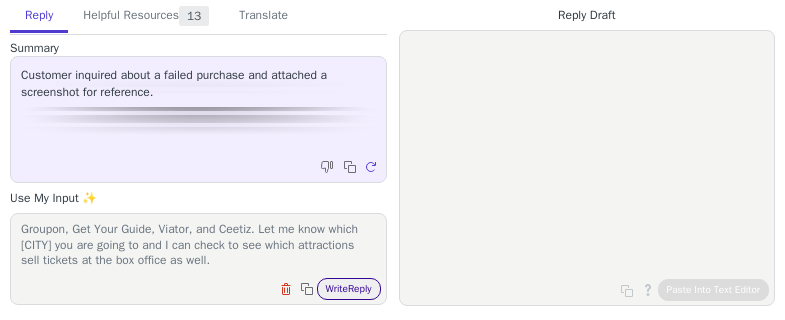 click on "Write  Reply" at bounding box center (349, 289) 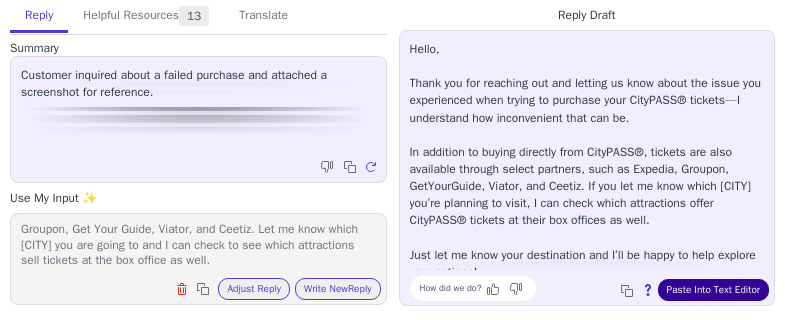 click on "Paste Into Text Editor" at bounding box center (713, 290) 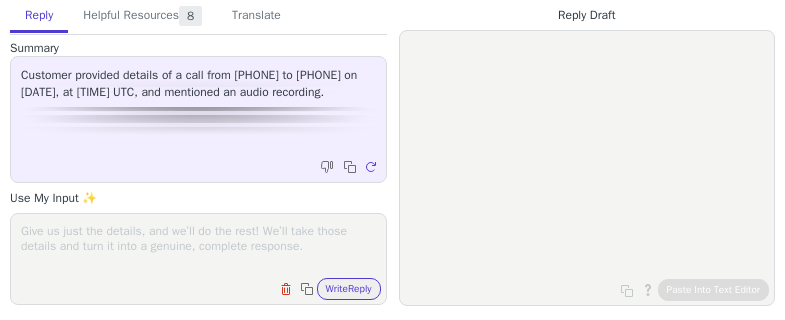 scroll, scrollTop: 0, scrollLeft: 0, axis: both 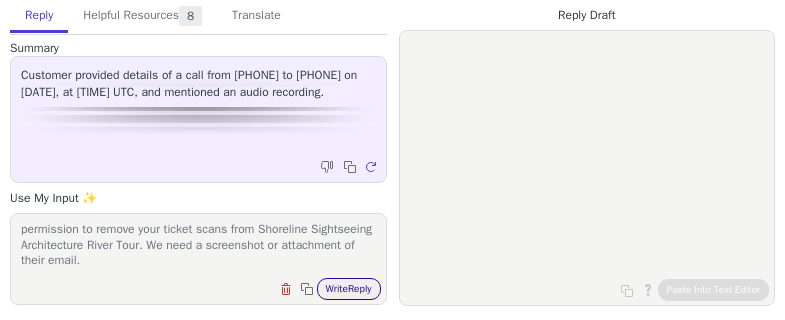 type on "I hope your daughter is feeling better soon.  Please reply with permission to remove your ticket scans from Shoreline Sightseeing Architecture River Tour.  We need a screenshot or attachment of their email." 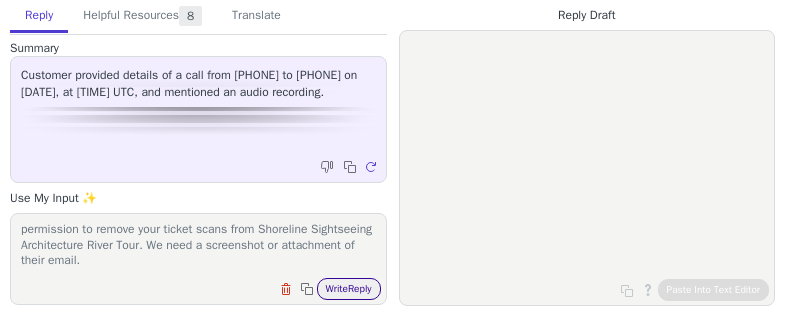 click on "Write  Reply" at bounding box center (349, 289) 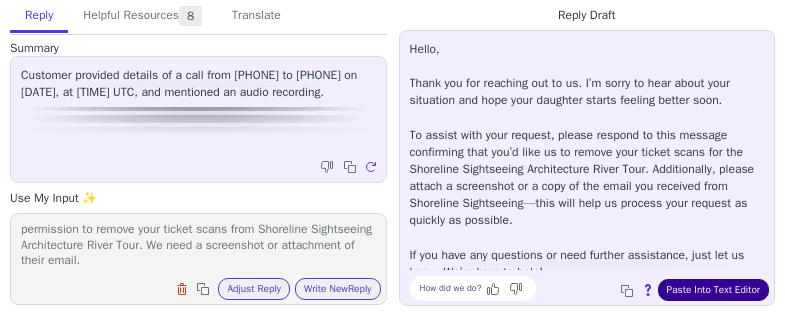 click on "Paste Into Text Editor" at bounding box center [713, 290] 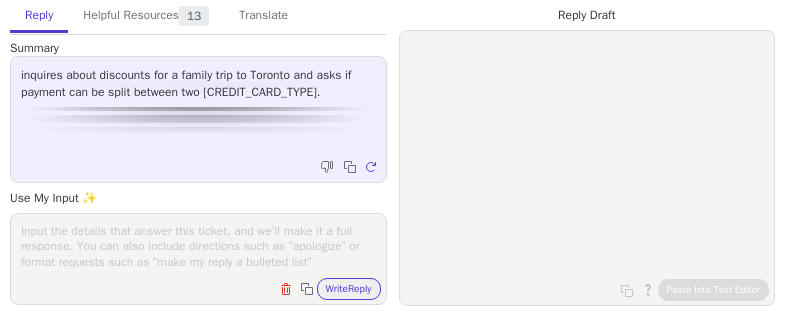 scroll, scrollTop: 0, scrollLeft: 0, axis: both 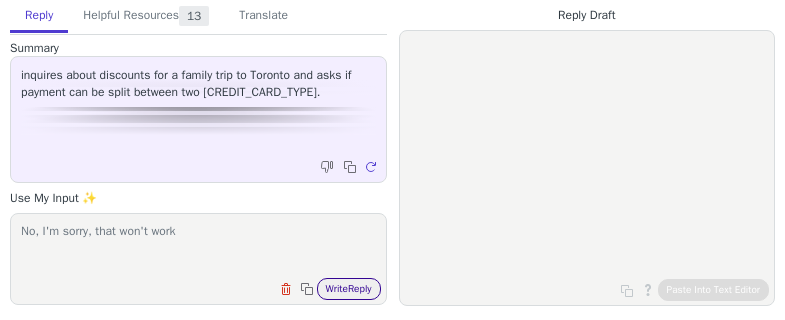 type on "No, I'm sorry, that won't work" 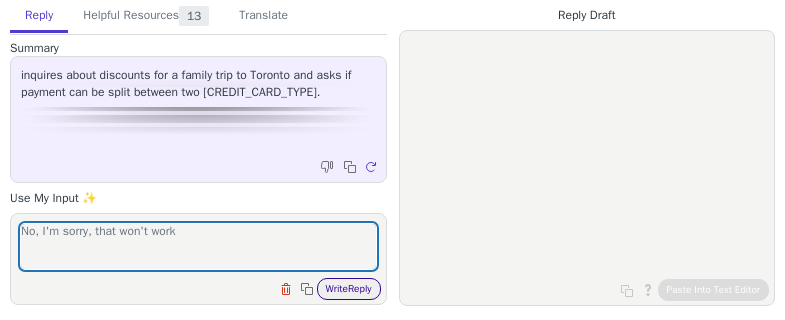 click on "Write  Reply" at bounding box center [349, 289] 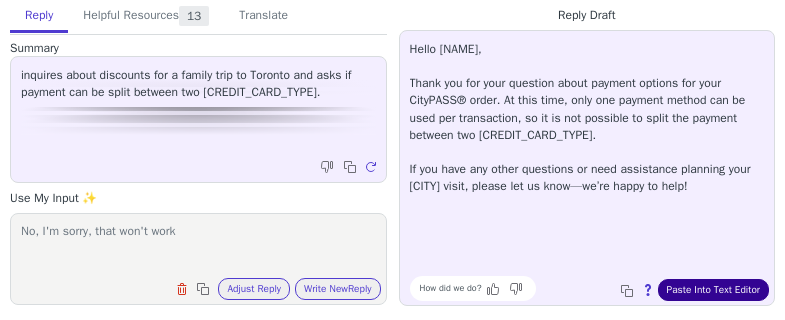 click on "Paste Into Text Editor" at bounding box center [713, 290] 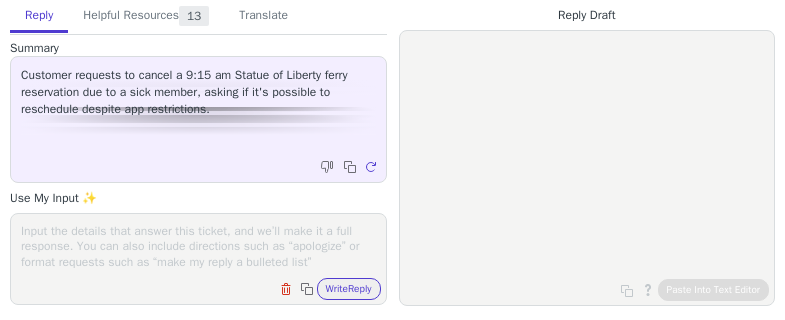 scroll, scrollTop: 0, scrollLeft: 0, axis: both 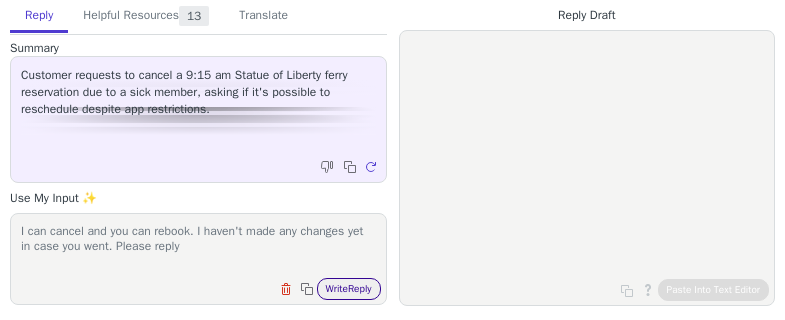 type on "I can cancel and you can rebook.  I haven't made any changes yet in case you went.  Please reply" 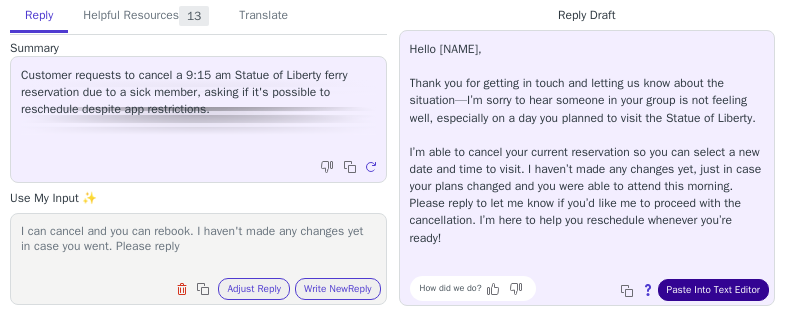 click on "Paste Into Text Editor" at bounding box center (713, 290) 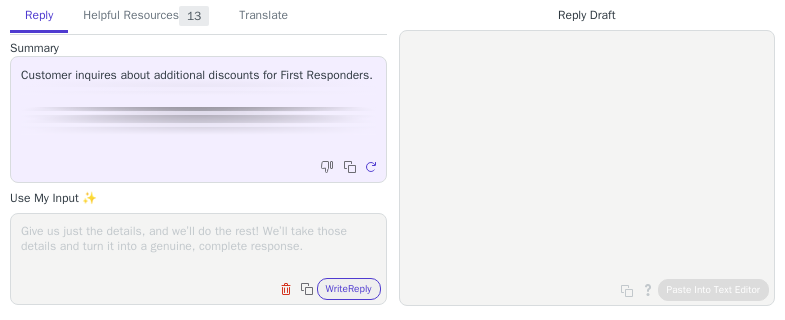 scroll, scrollTop: 0, scrollLeft: 0, axis: both 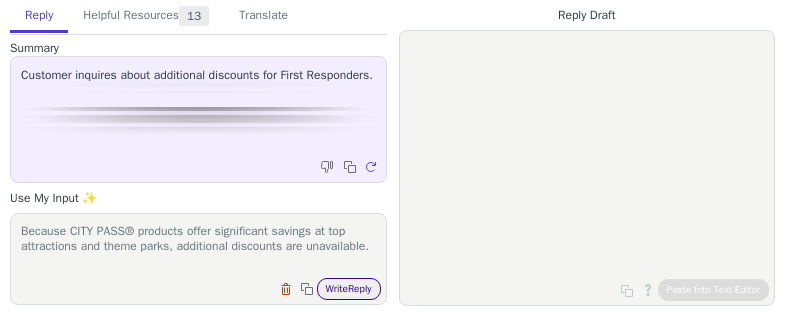 type on "Because CITY PASS® products offer significant savings at top attractions and theme parks, additional discounts are unavailable." 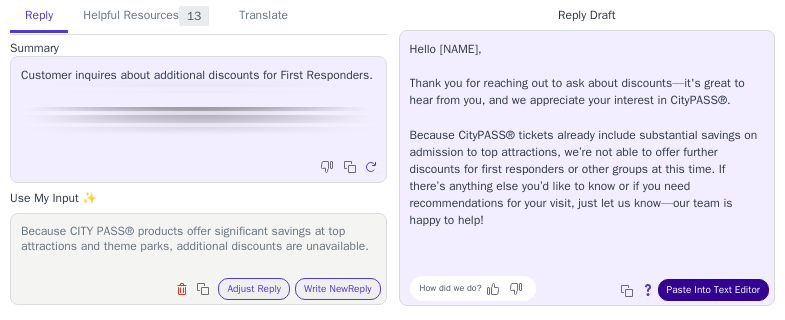 click on "Paste Into Text Editor" at bounding box center (713, 290) 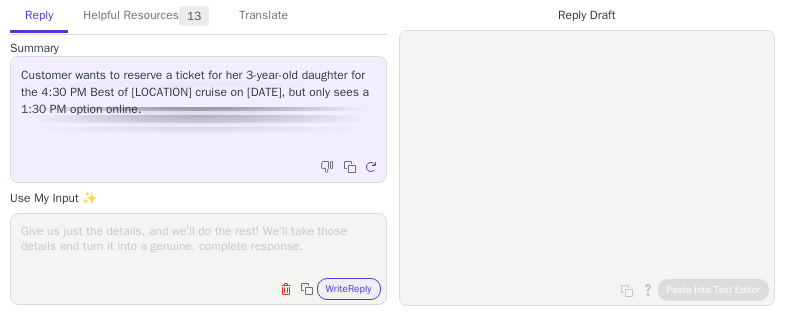 scroll, scrollTop: 0, scrollLeft: 0, axis: both 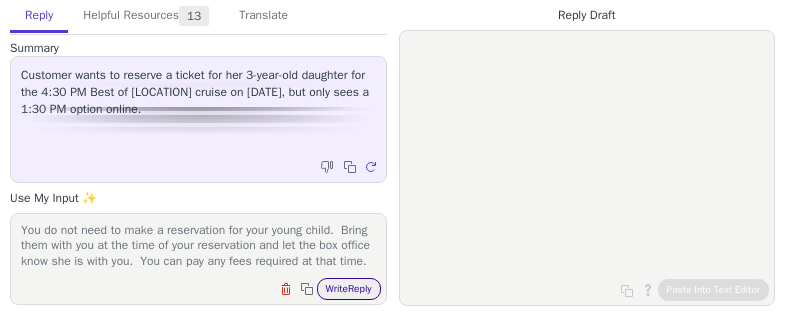 type on "You do not need to make a reservation for your young child.  Bring them with you at the time of your reservation and let the box office know she is with you.  You can pay any fees required at that time." 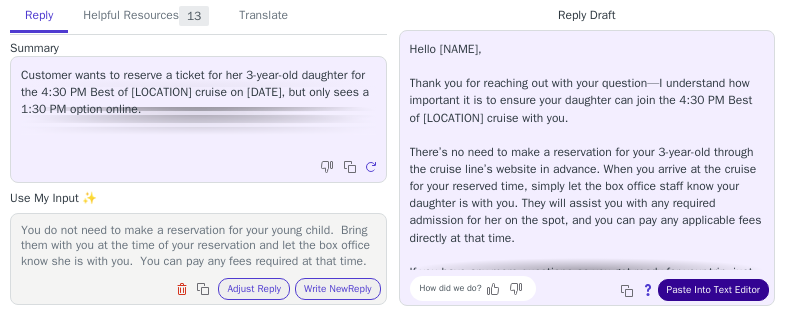 click on "Paste Into Text Editor" at bounding box center [713, 290] 